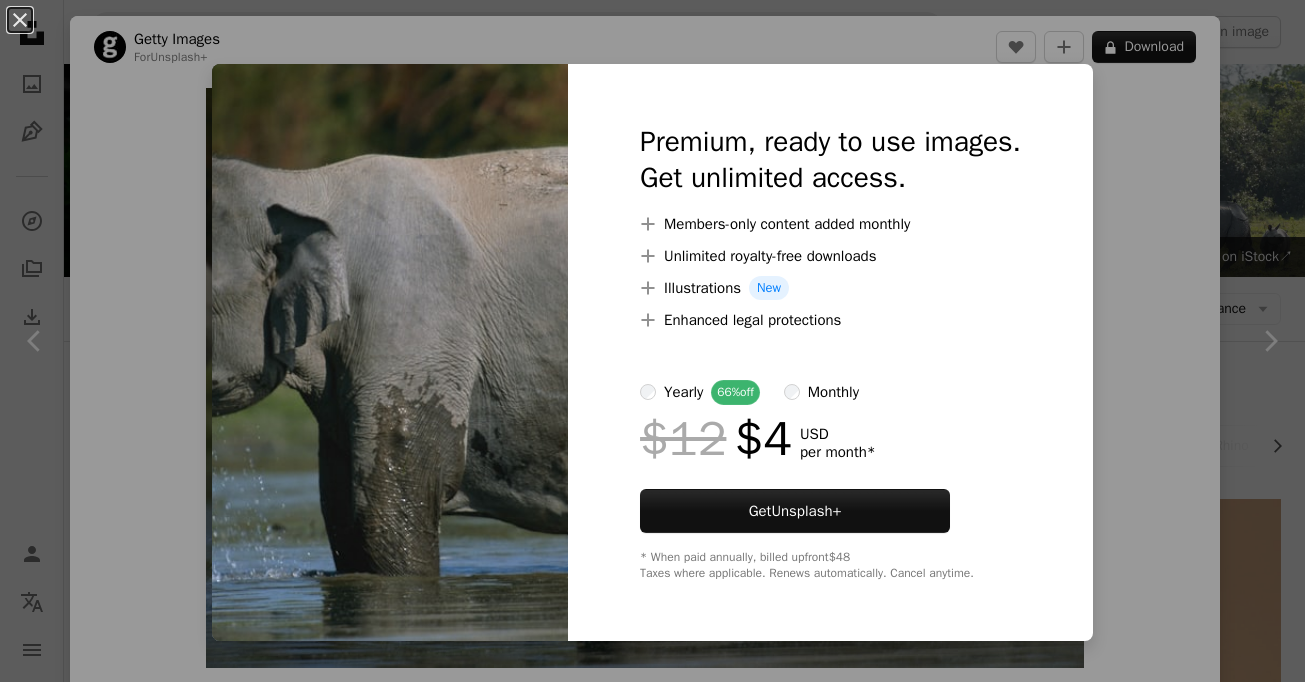 scroll, scrollTop: 464, scrollLeft: 0, axis: vertical 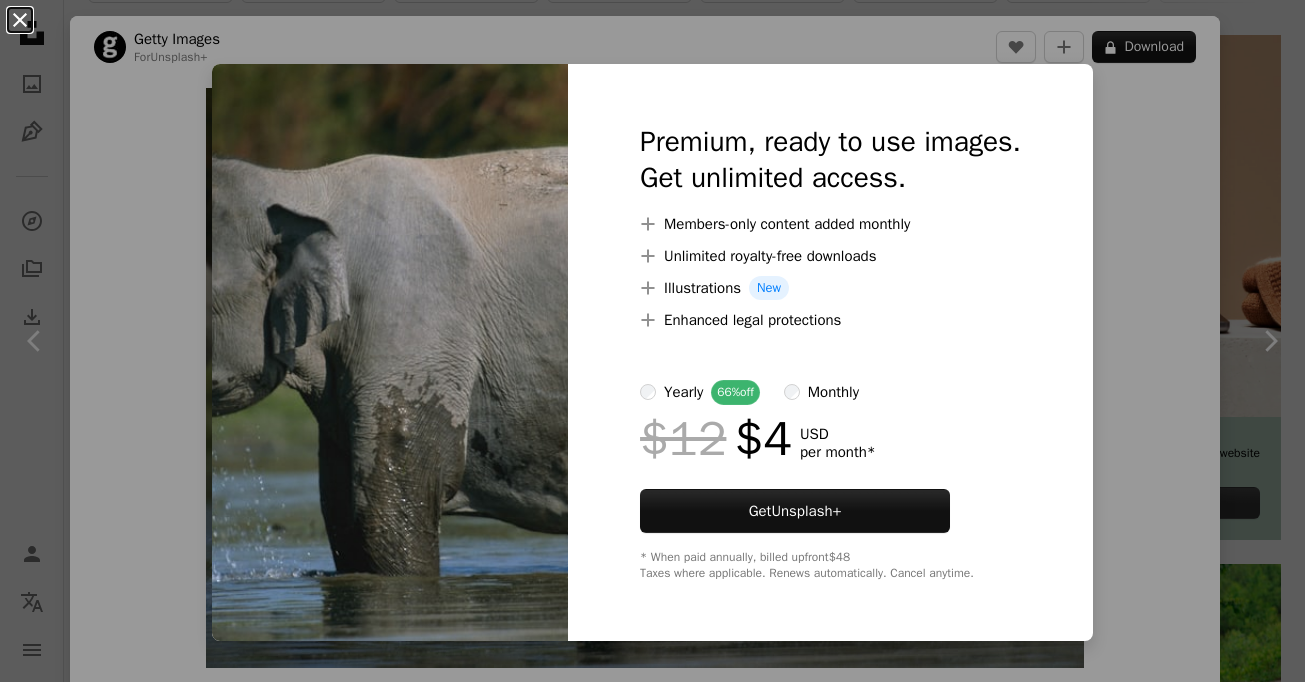 click on "An X shape" at bounding box center [20, 20] 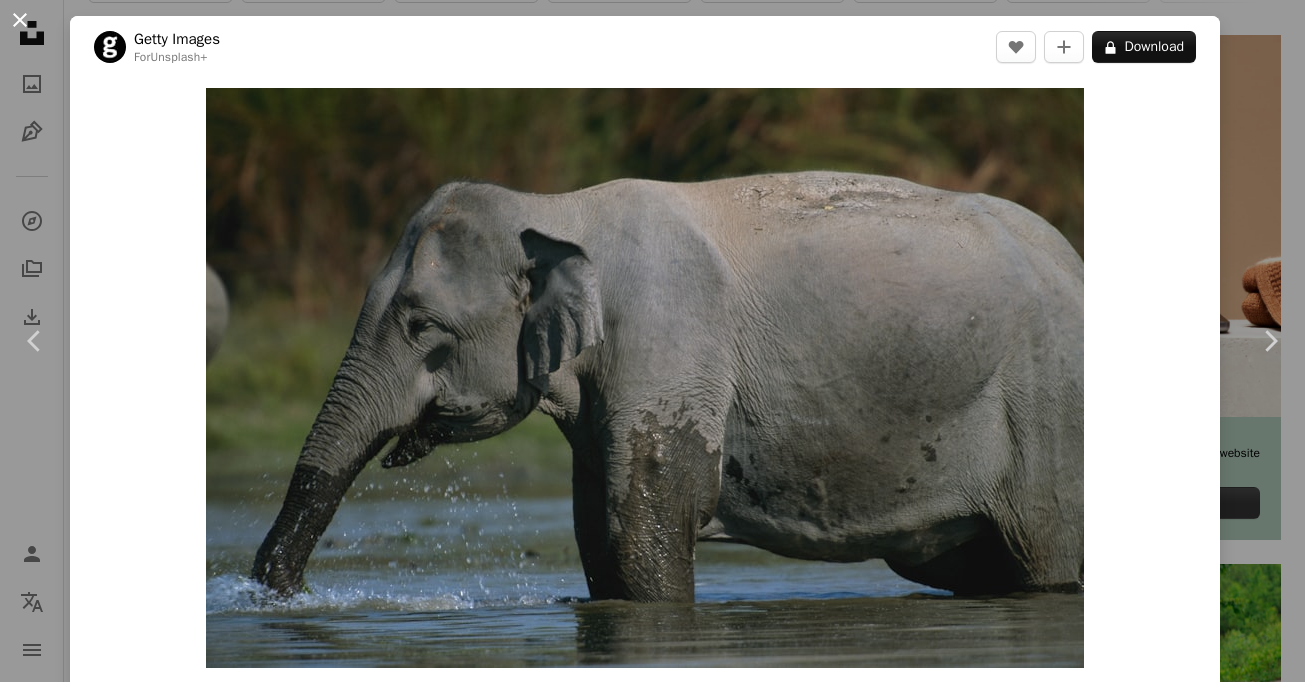 click on "An X shape" at bounding box center [20, 20] 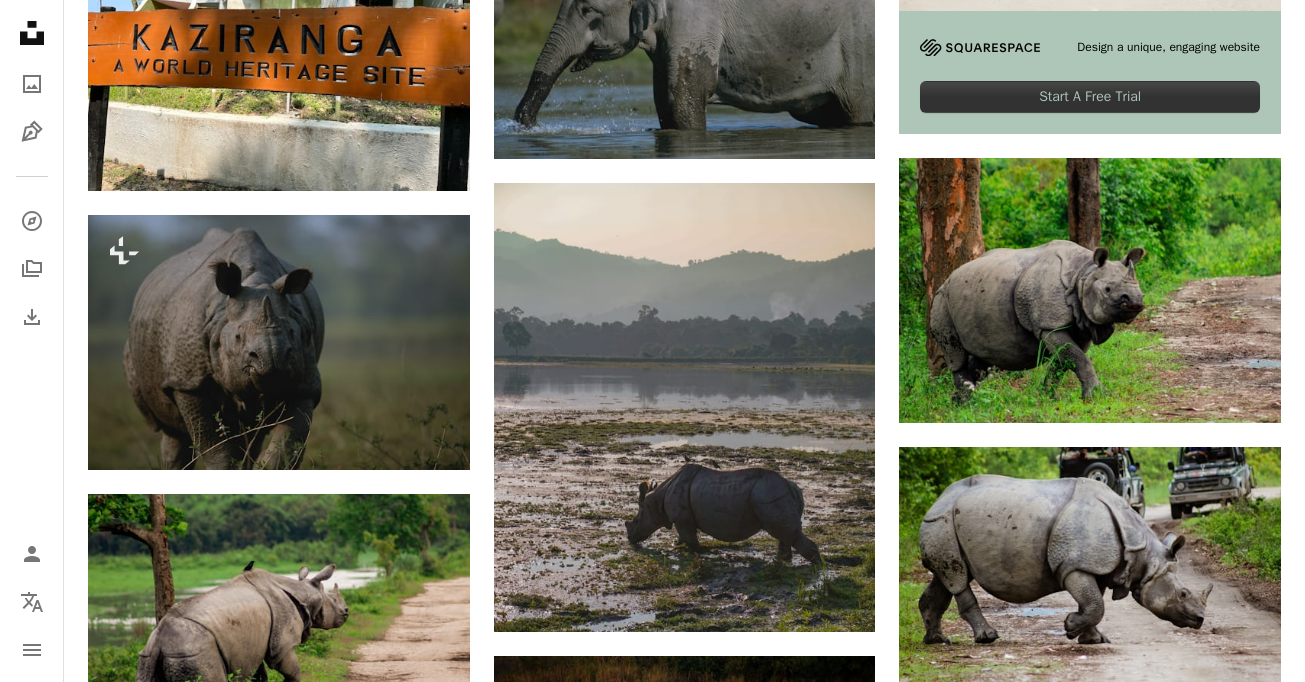 scroll, scrollTop: 873, scrollLeft: 0, axis: vertical 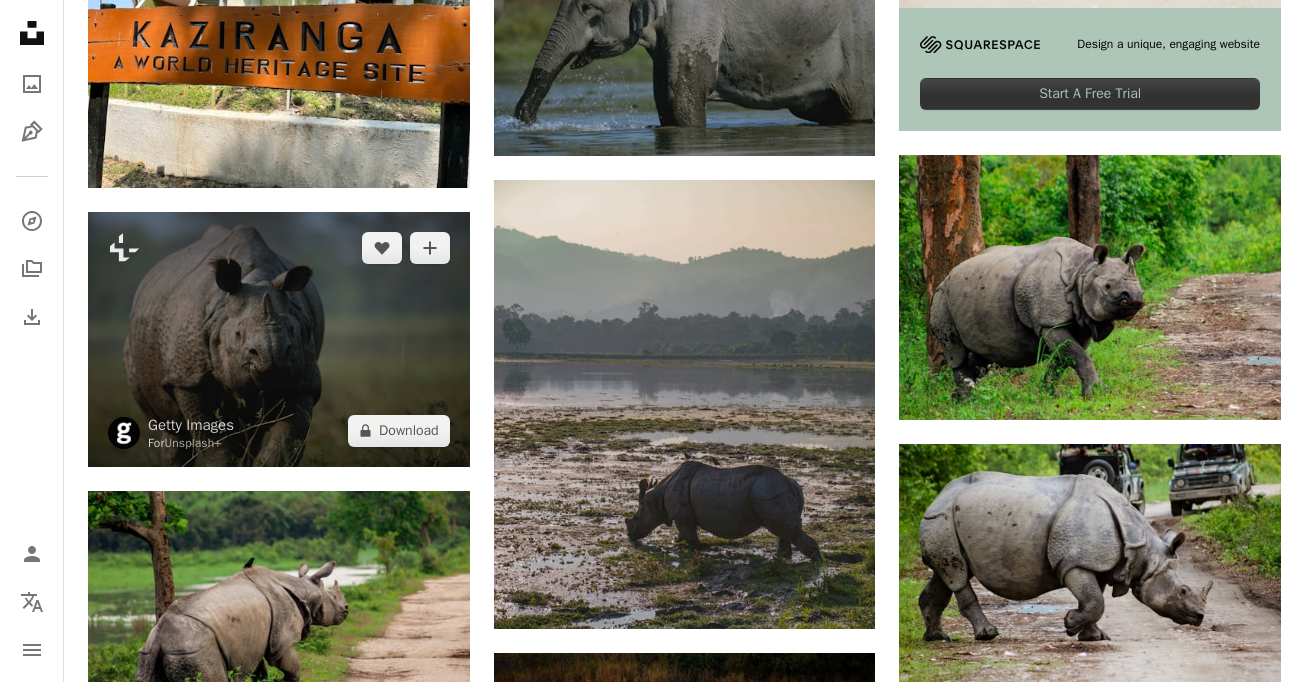 click at bounding box center [279, 339] 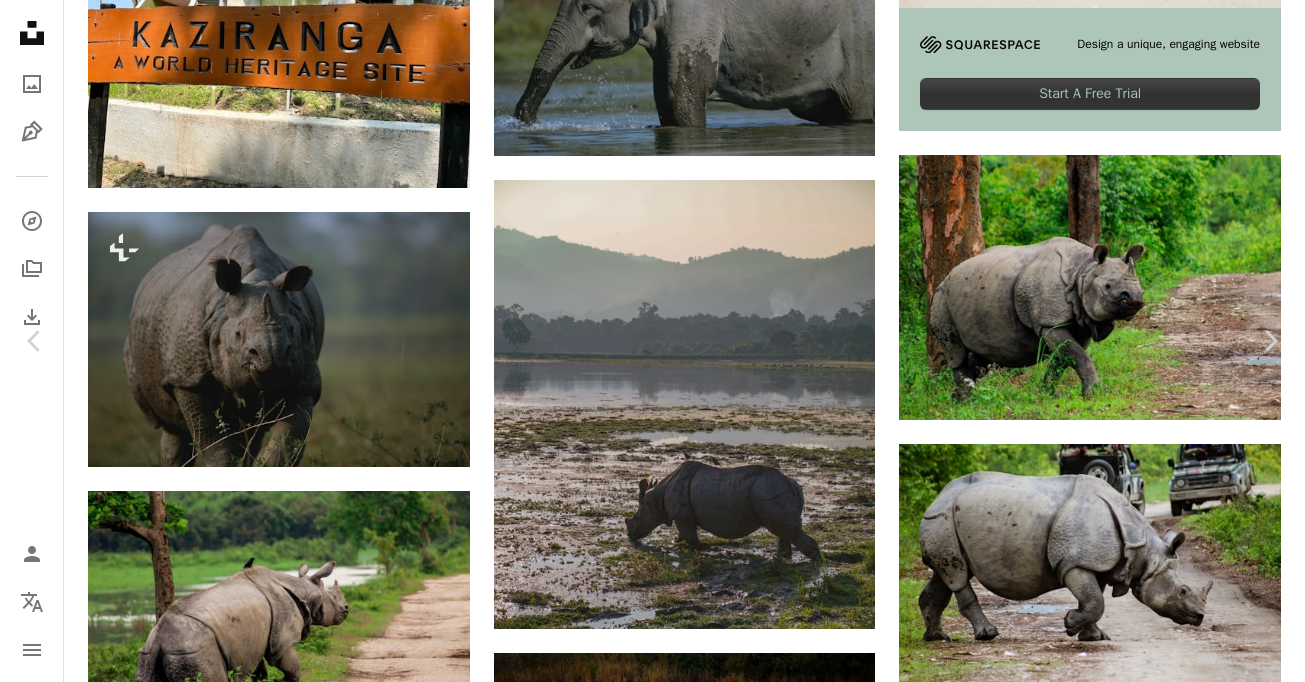click on "A lock Download" at bounding box center [1144, 3255] 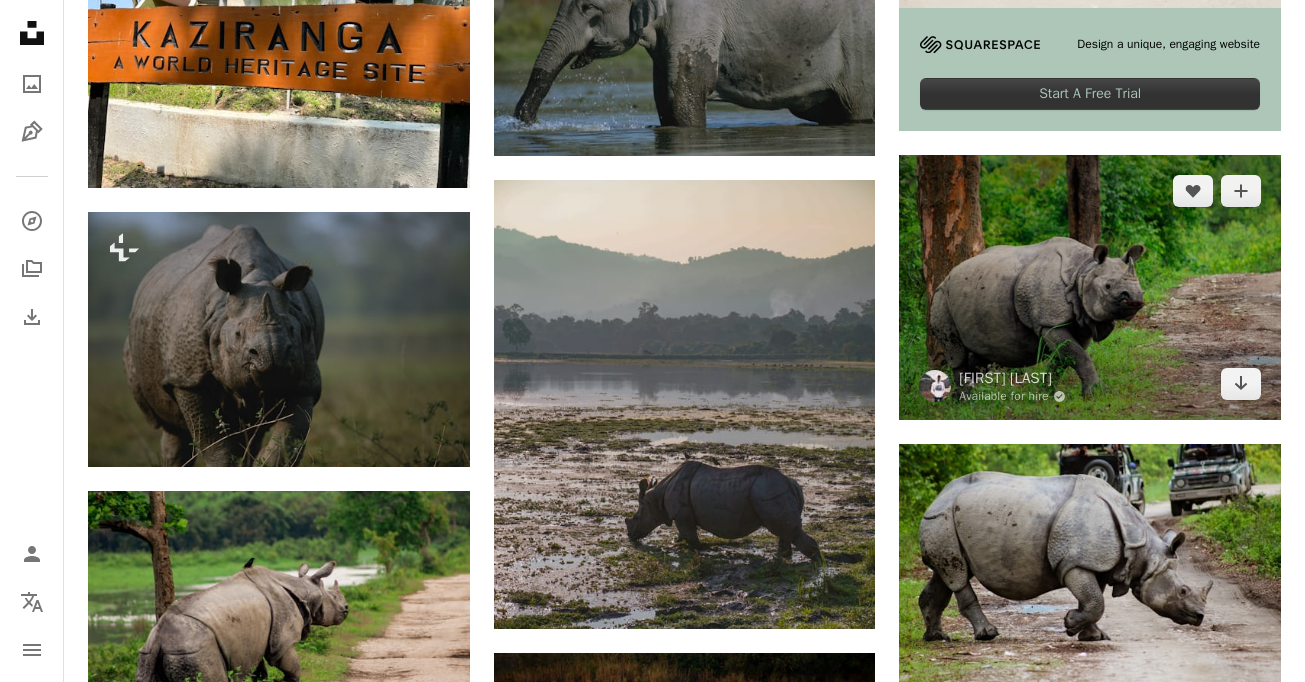 click at bounding box center [1090, 288] 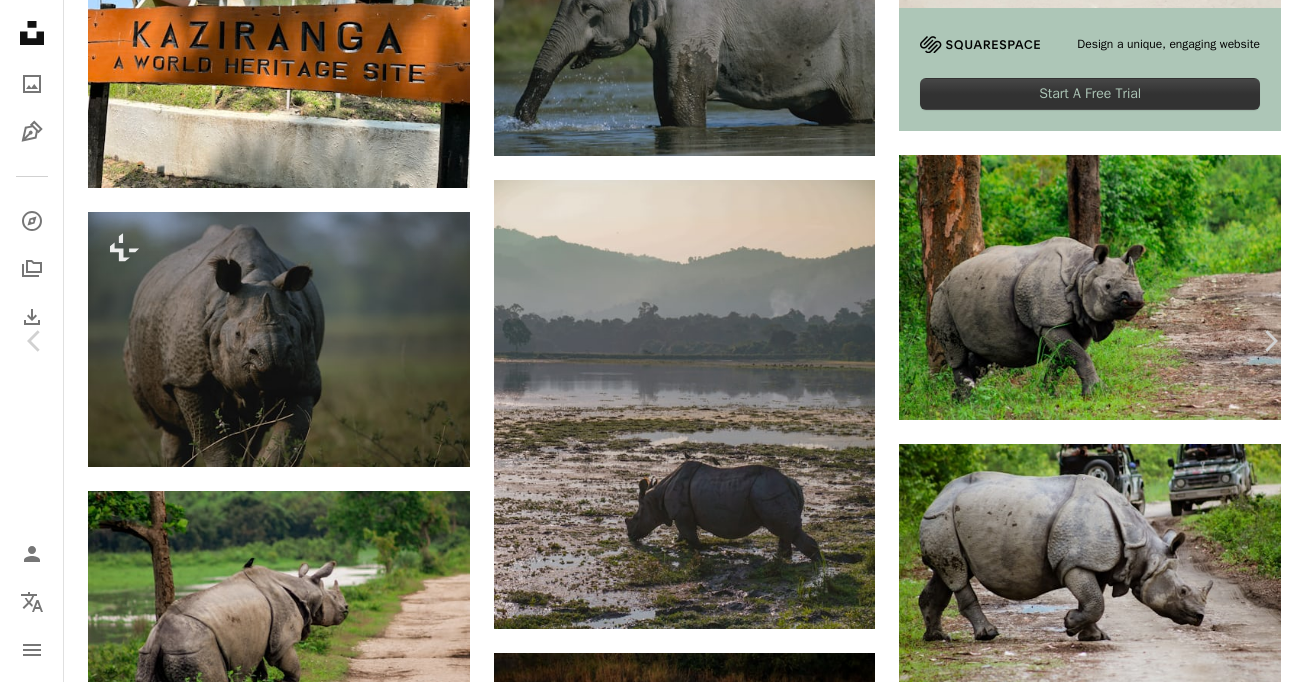 click on "Download free" at bounding box center (1106, 3255) 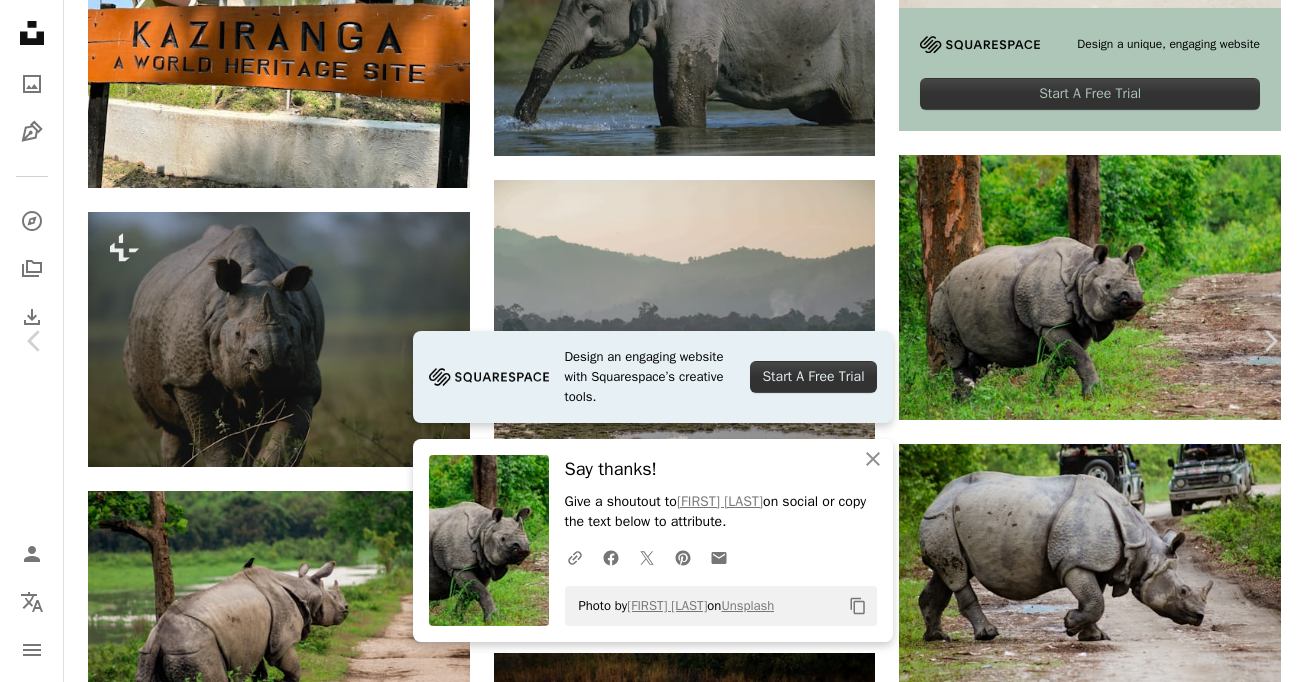 click on "An X shape" at bounding box center [20, 20] 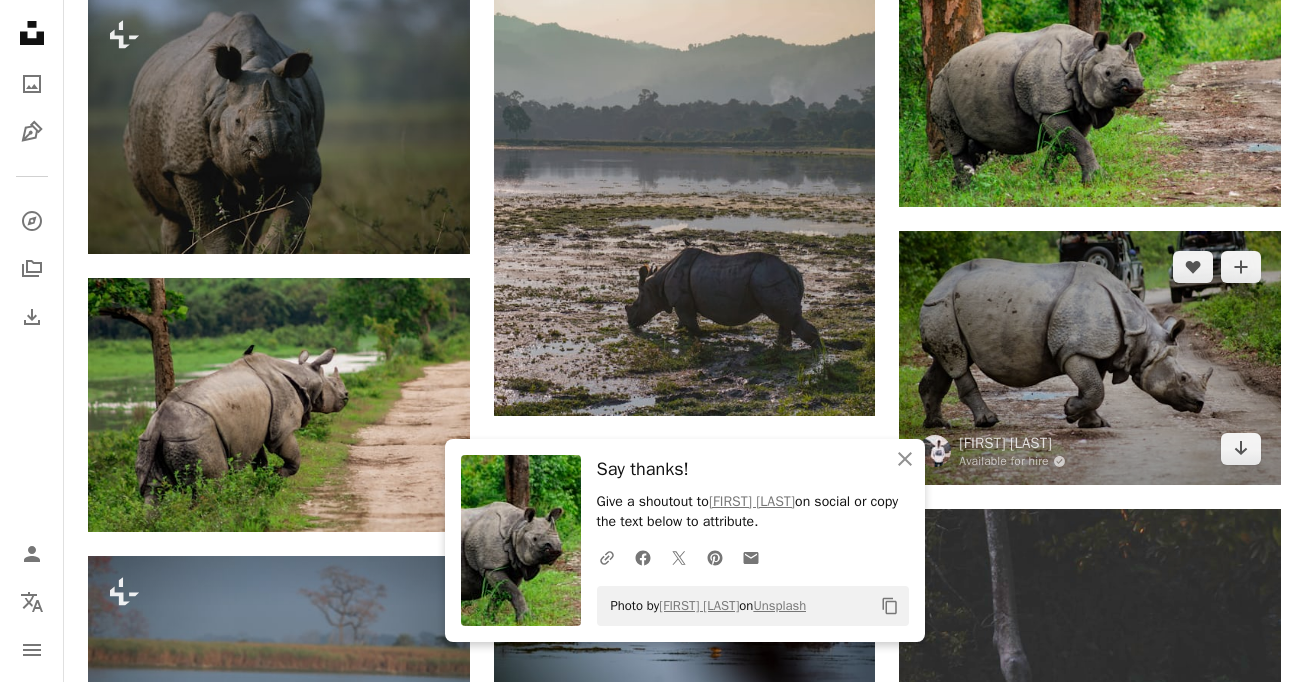 scroll, scrollTop: 1088, scrollLeft: 0, axis: vertical 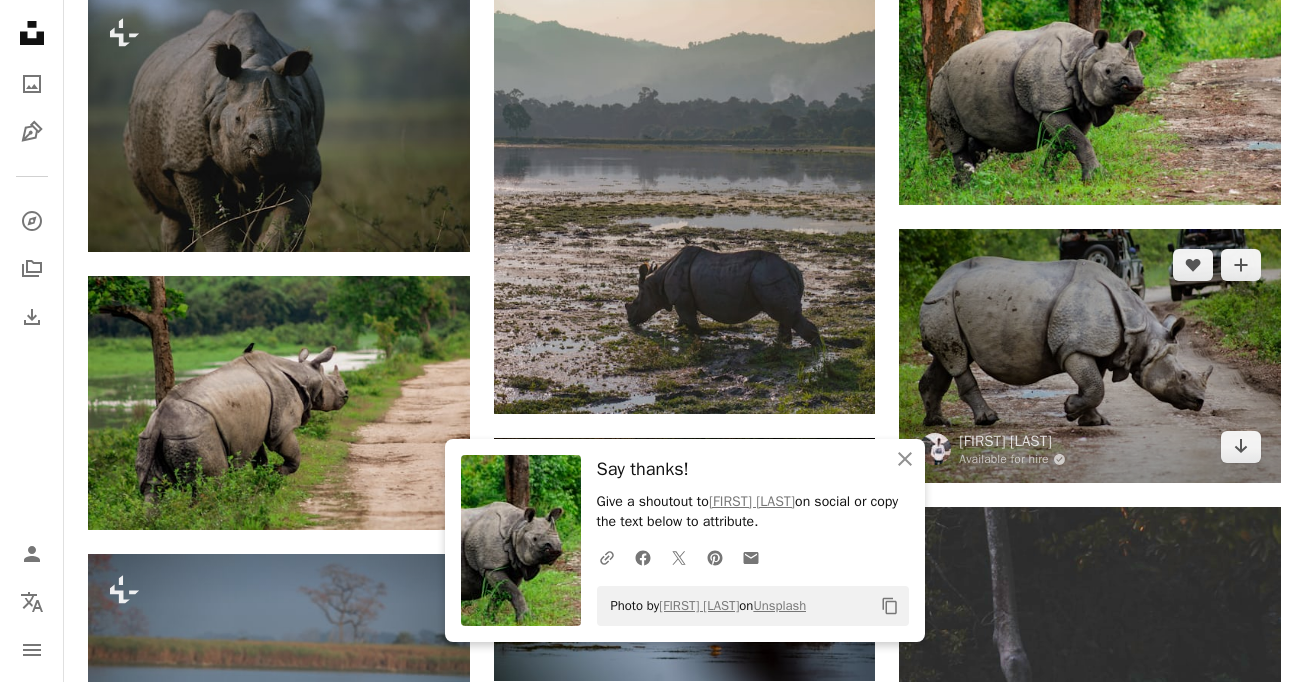 click at bounding box center [1090, 356] 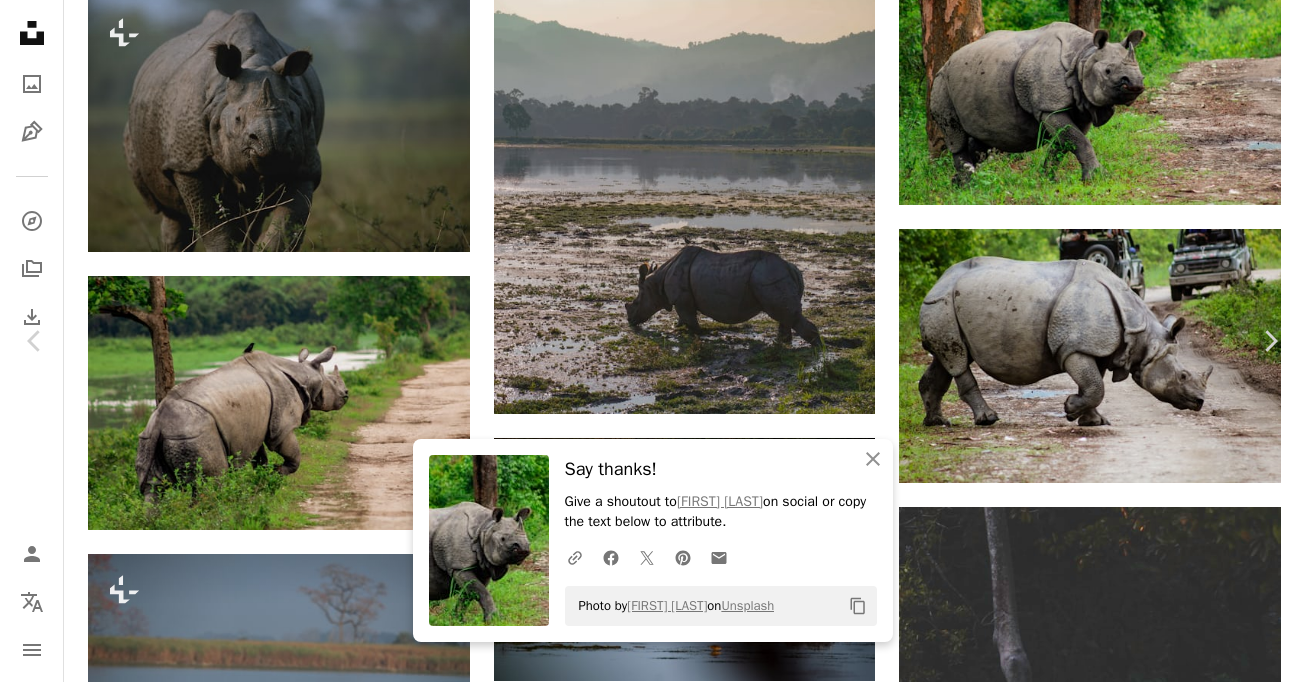 click on "Download free" at bounding box center [1106, 3040] 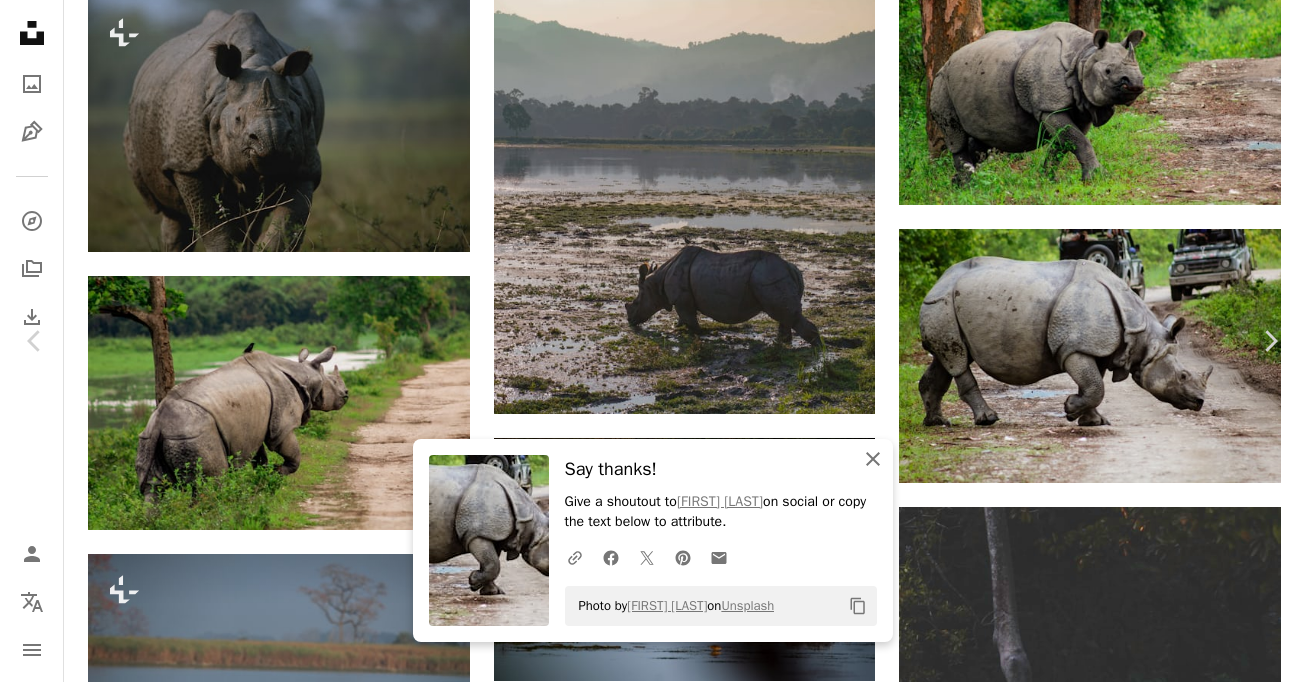 click 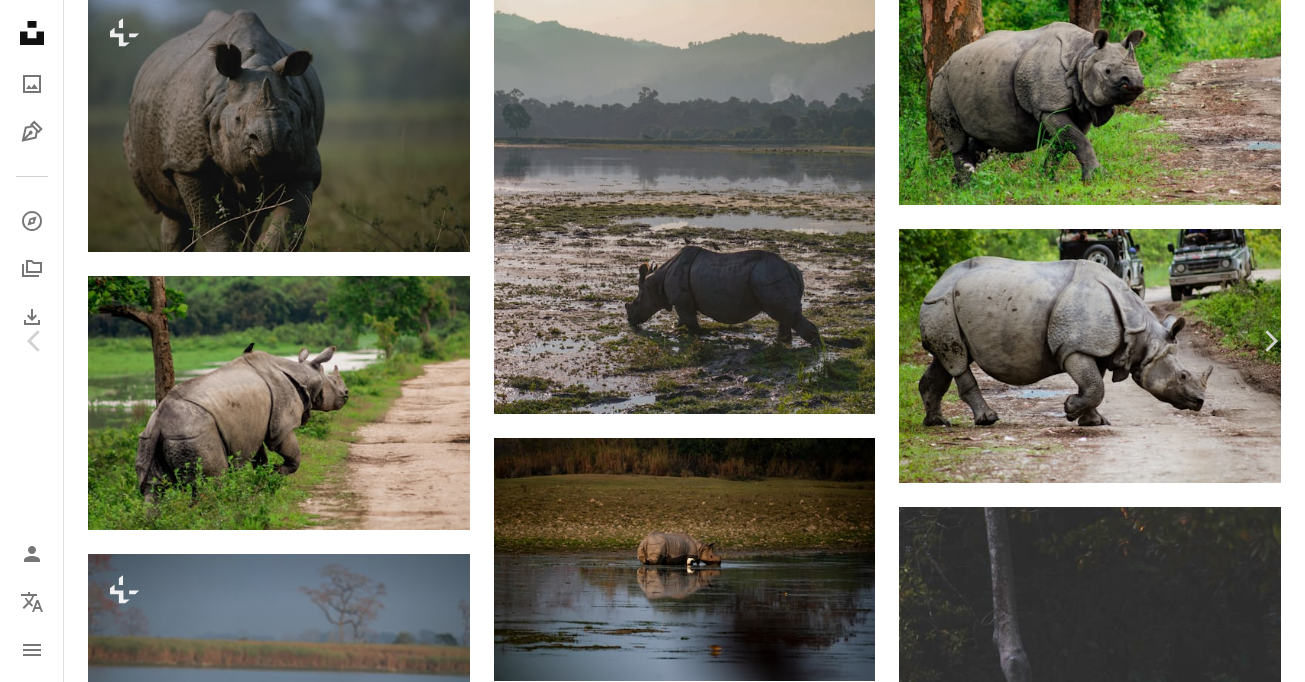 click on "An X shape" at bounding box center [20, 20] 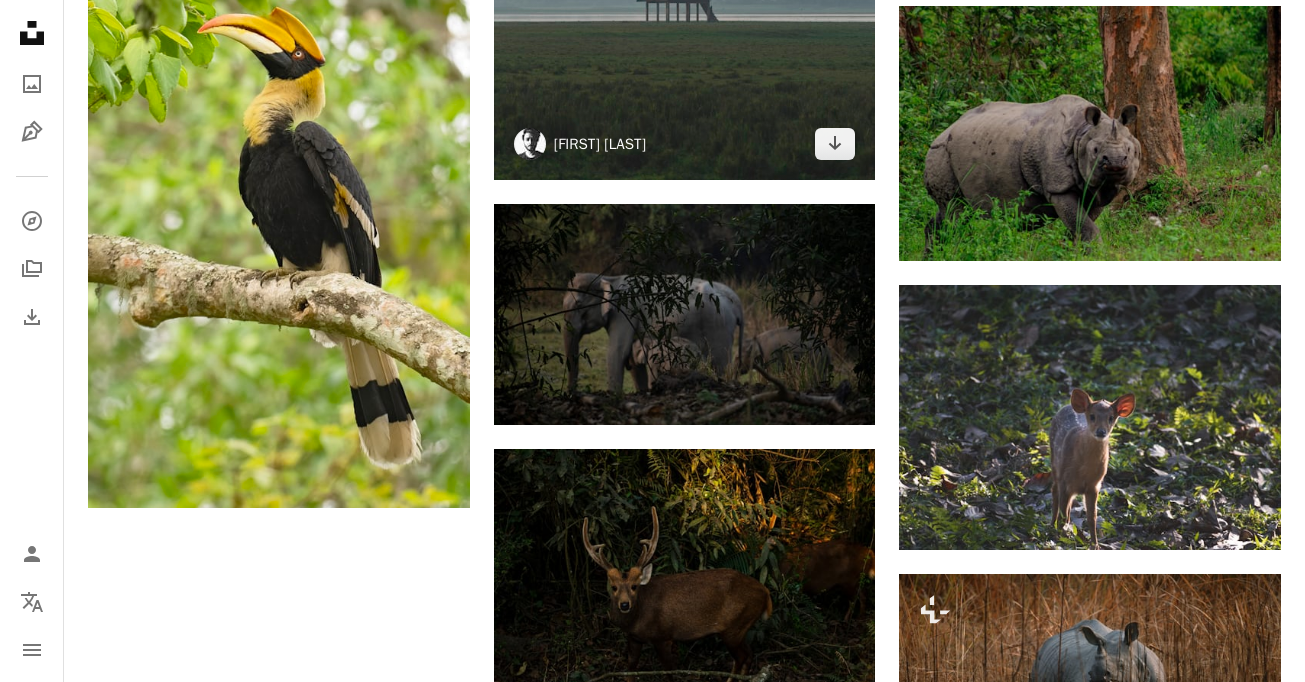 scroll, scrollTop: 2138, scrollLeft: 0, axis: vertical 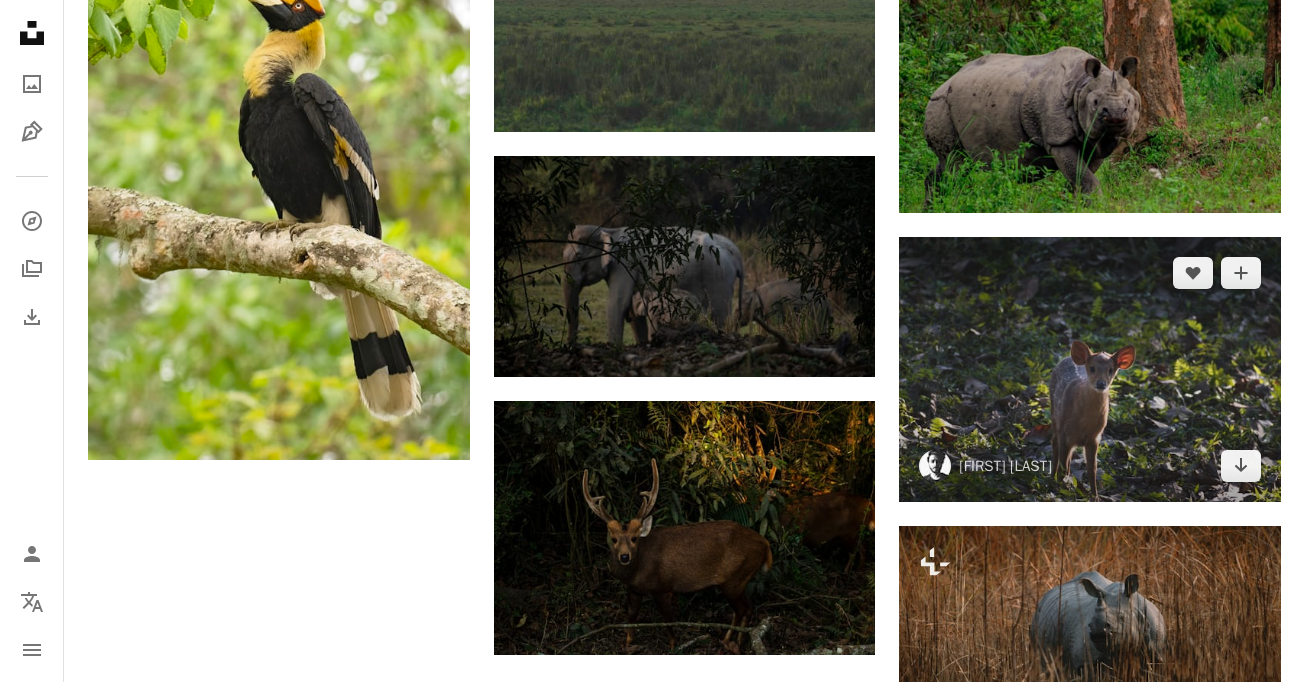 click at bounding box center [1090, 370] 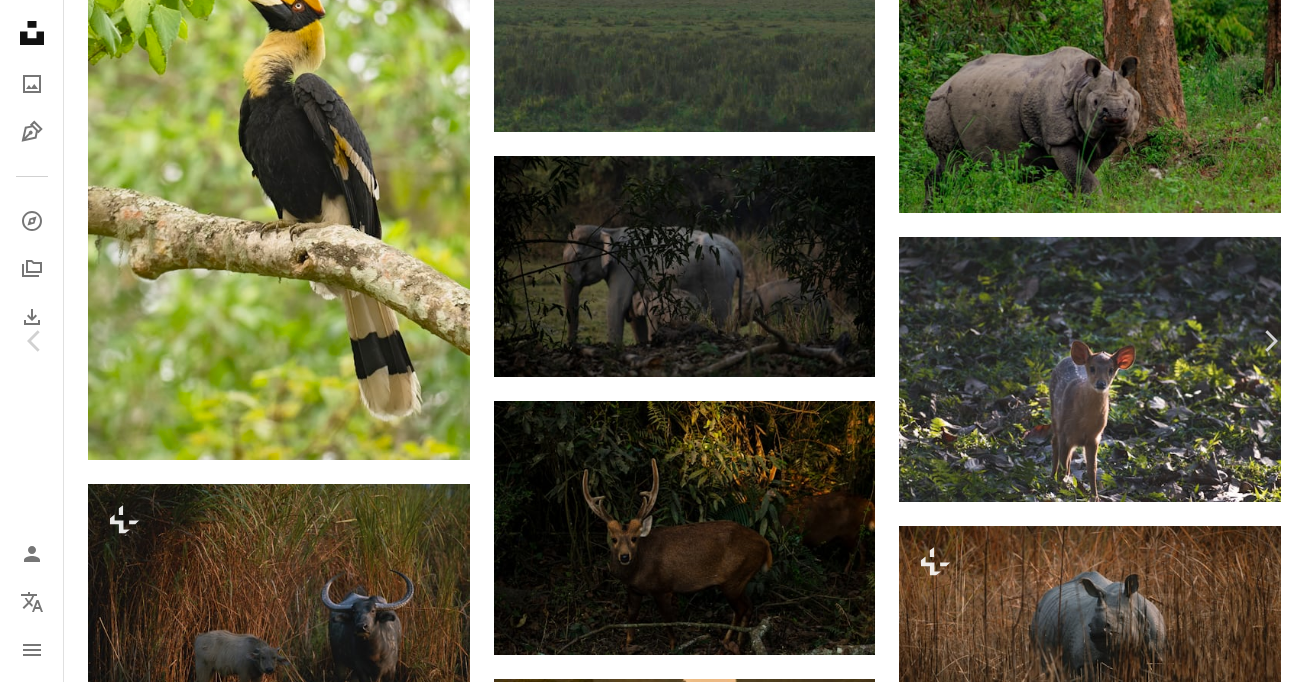 scroll, scrollTop: 1, scrollLeft: 0, axis: vertical 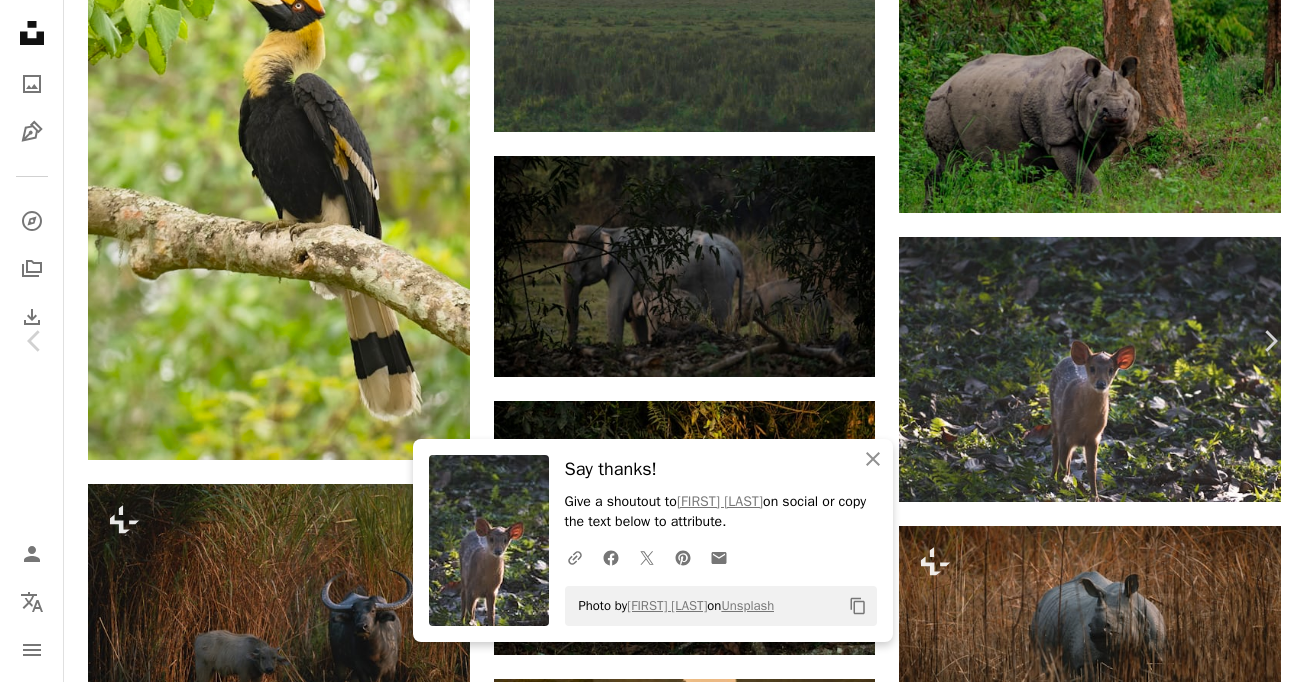click on "An X shape" at bounding box center (20, 20) 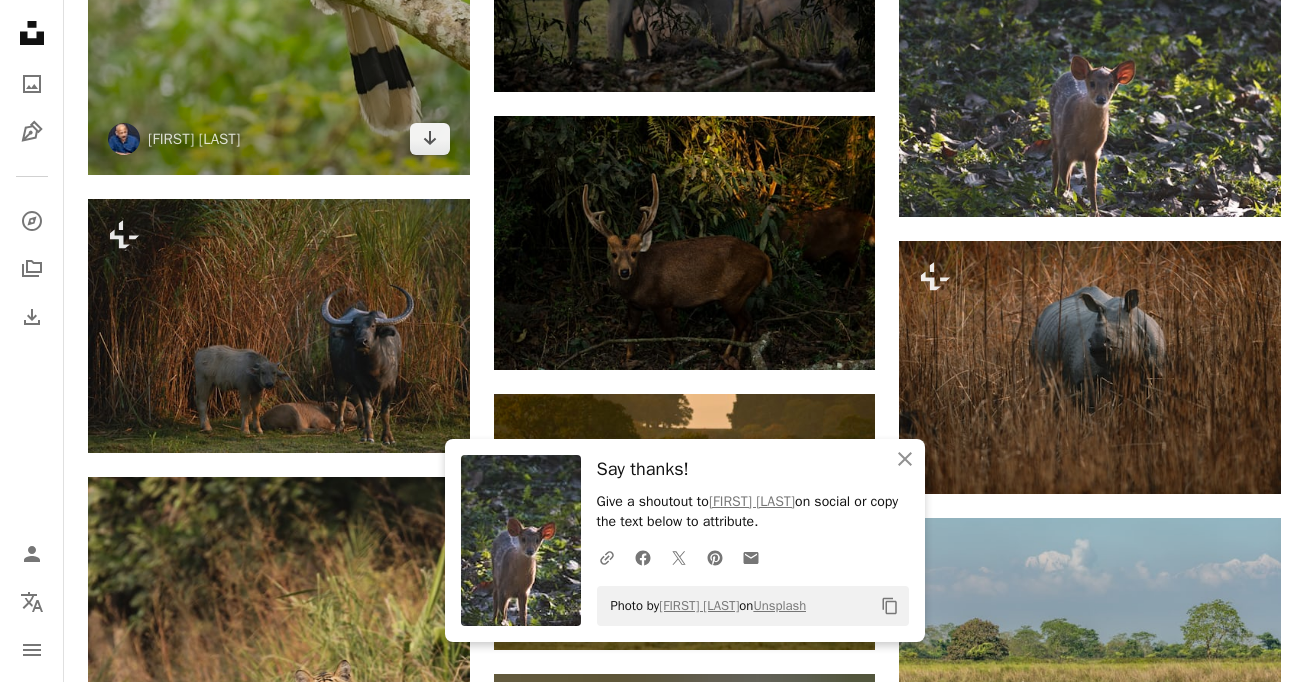scroll, scrollTop: 2432, scrollLeft: 0, axis: vertical 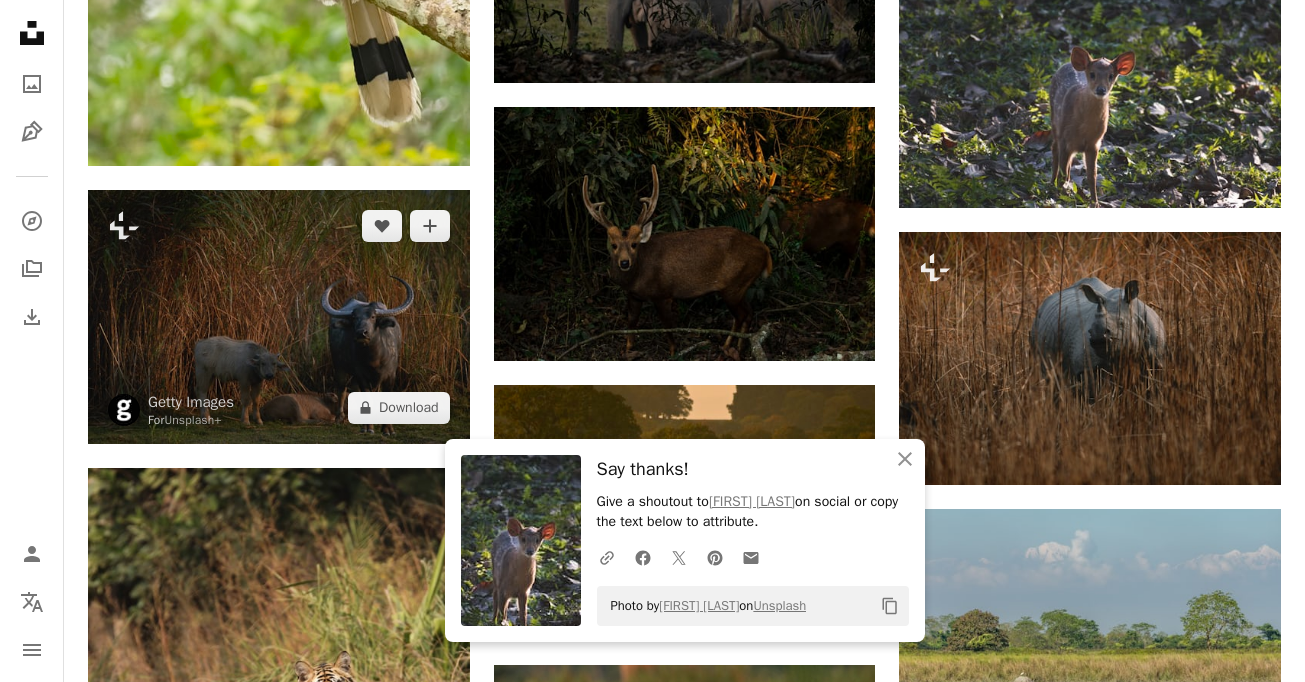 click at bounding box center (279, 317) 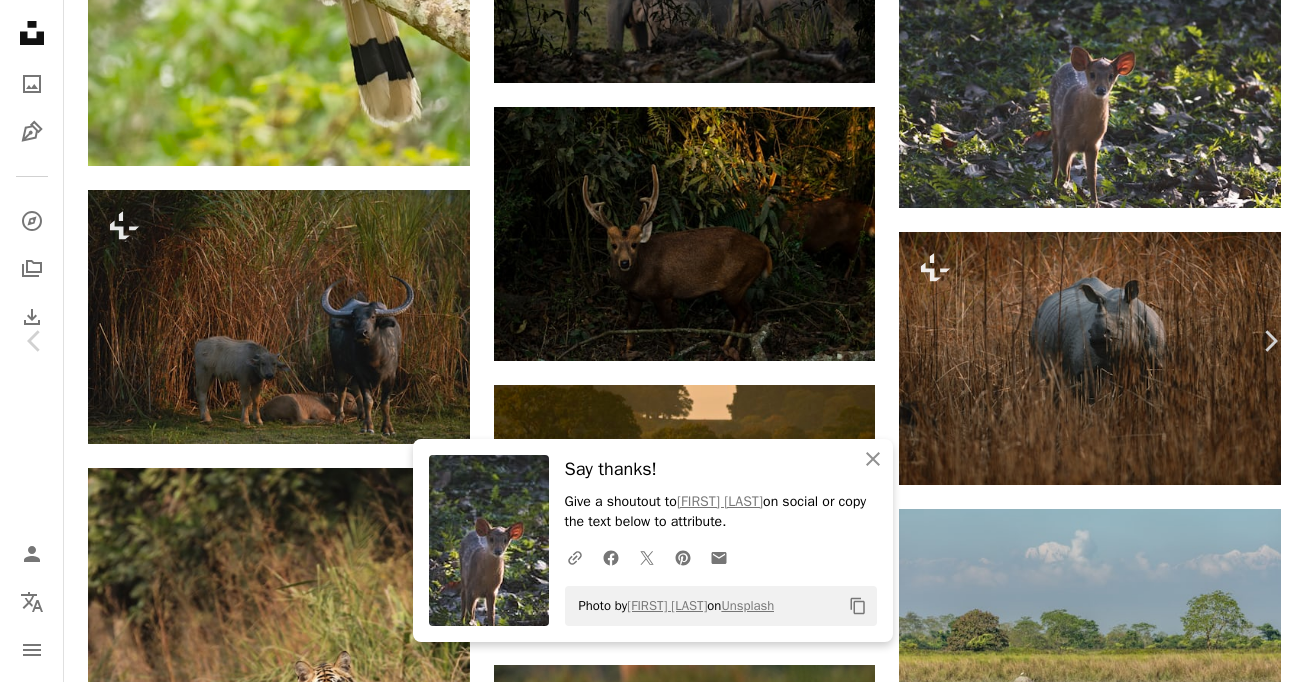 scroll, scrollTop: 268, scrollLeft: 0, axis: vertical 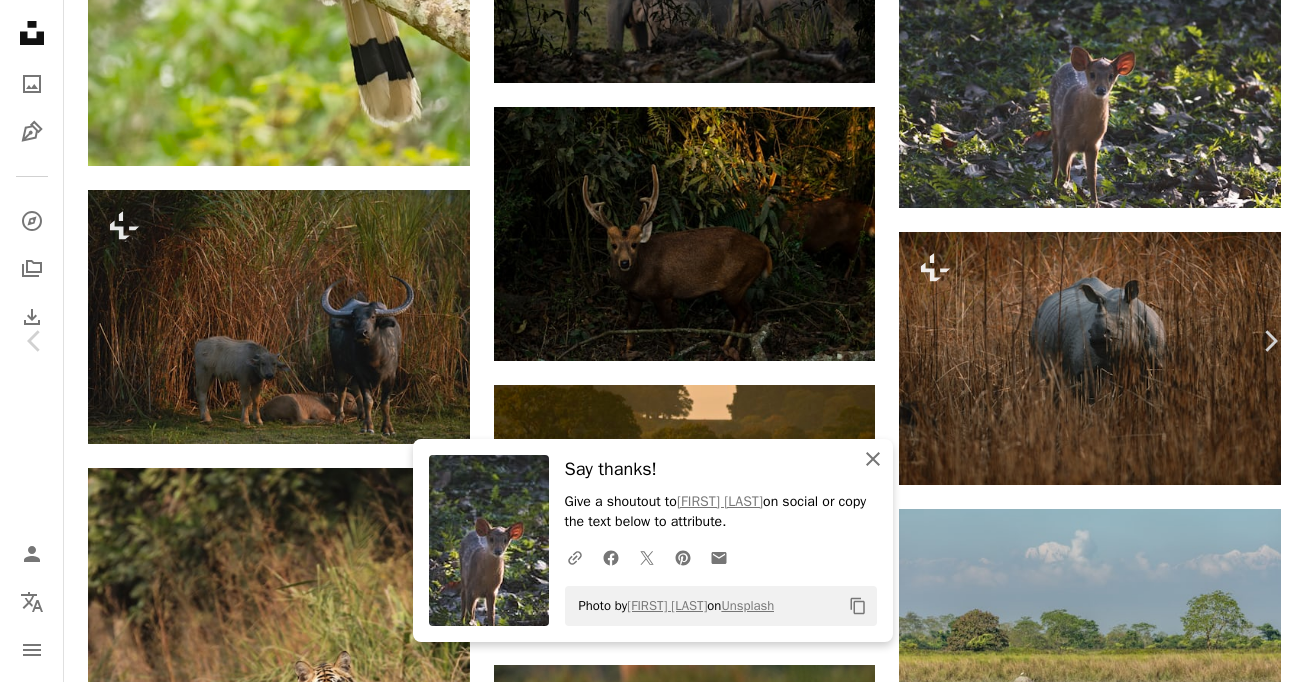 click 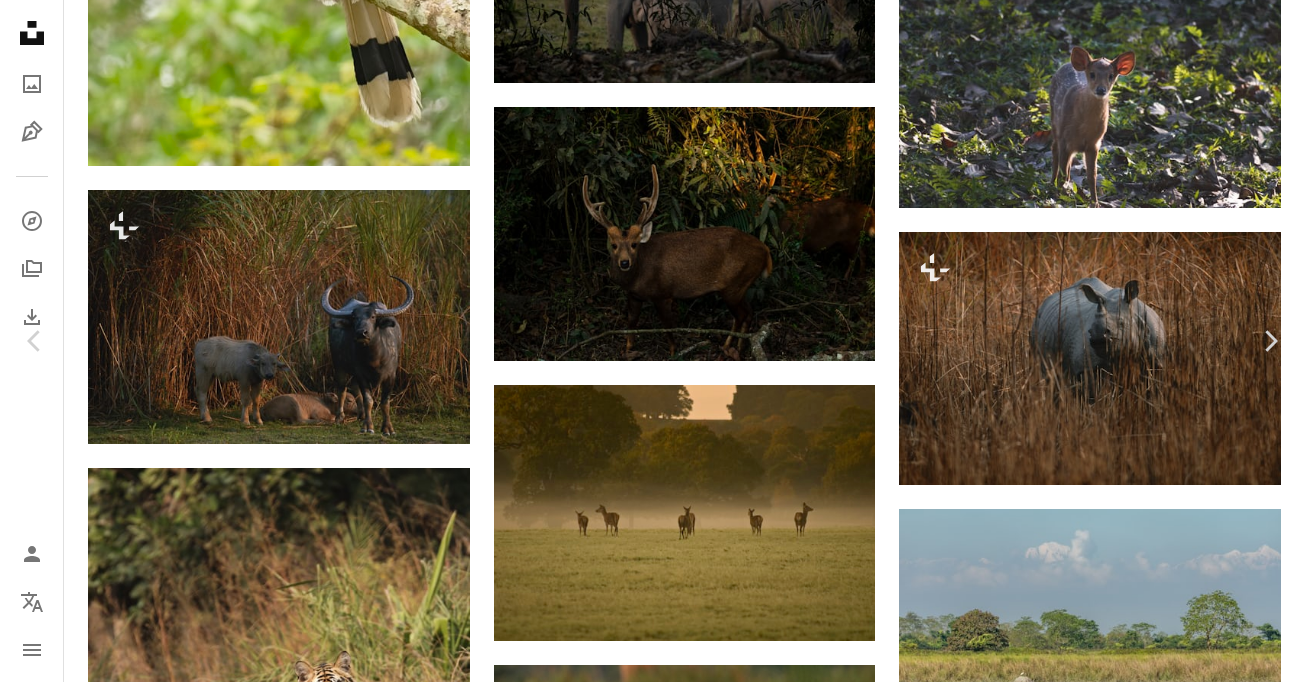 scroll, scrollTop: 0, scrollLeft: 0, axis: both 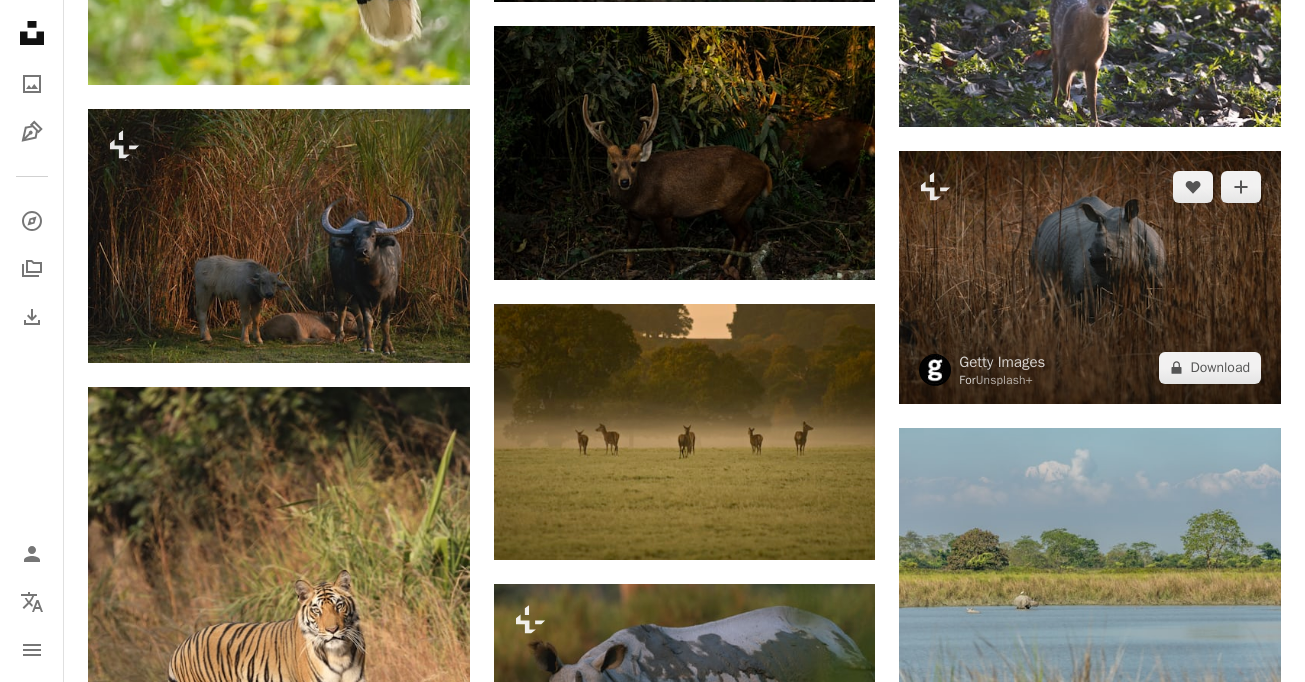 click on "[BRAND] For Unsplash+" at bounding box center (982, 370) 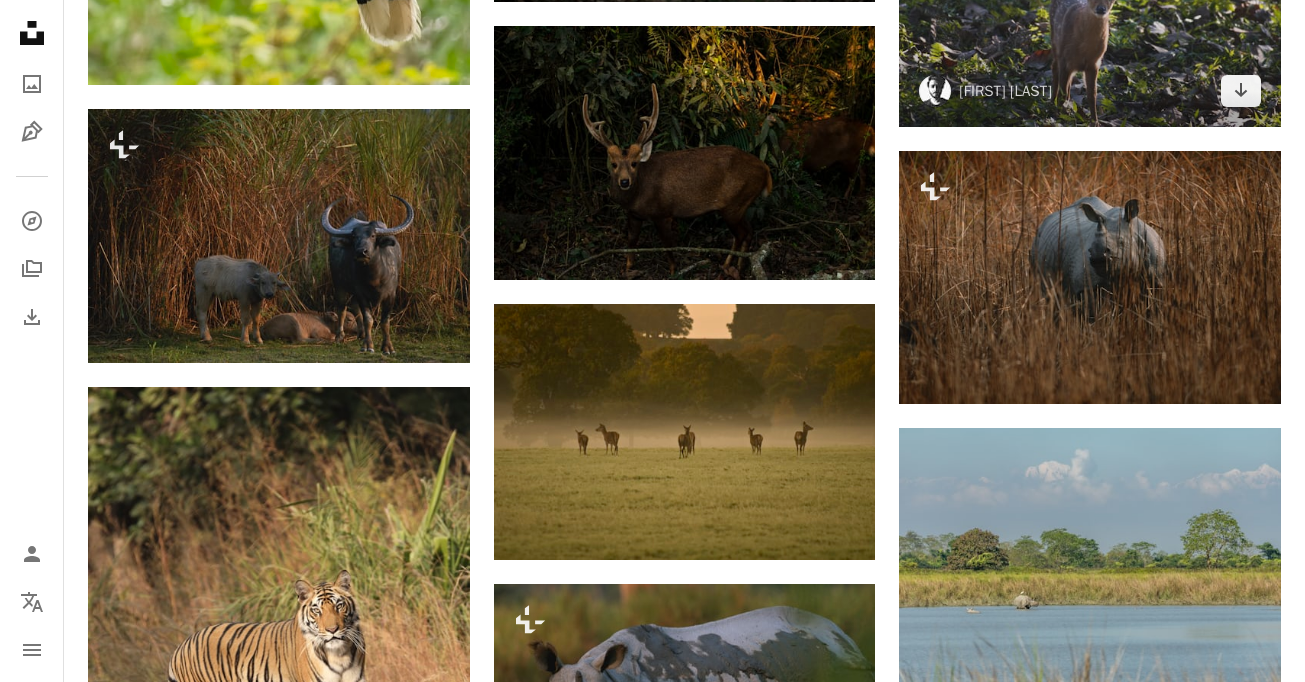 click at bounding box center [1090, -5] 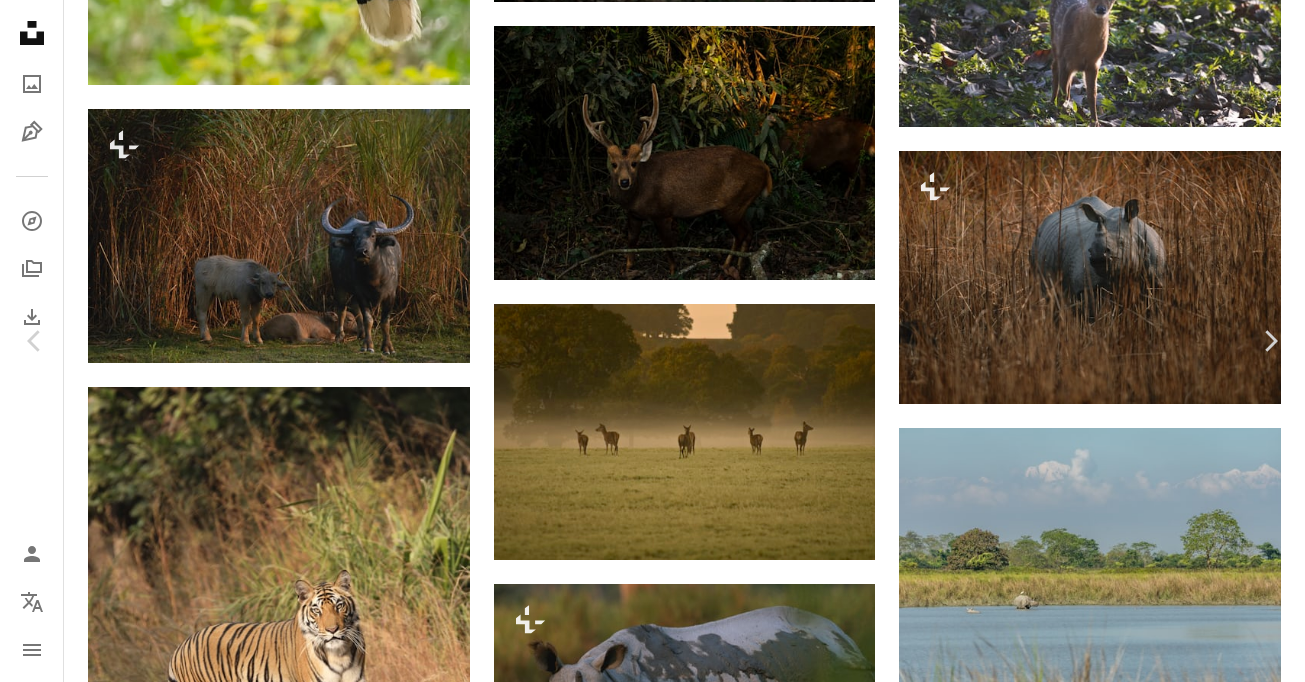 click on "Download free" at bounding box center (1106, 3870) 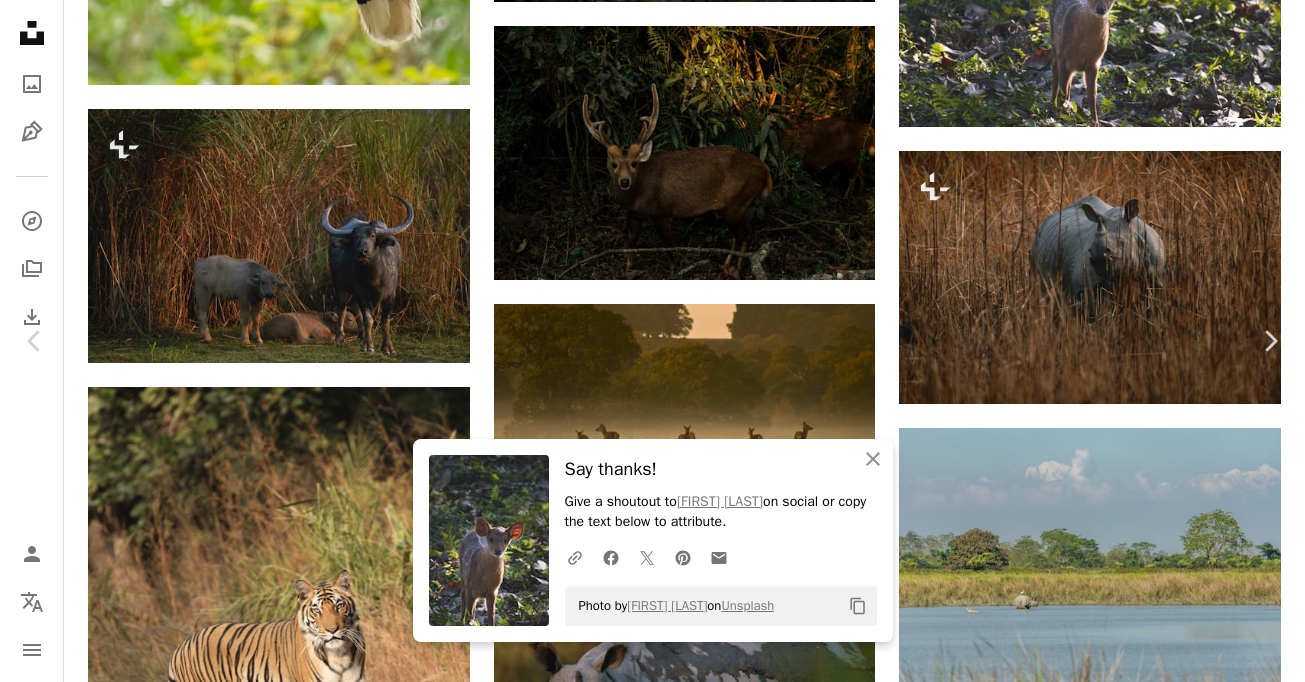 click on "Download free" at bounding box center [1106, 3870] 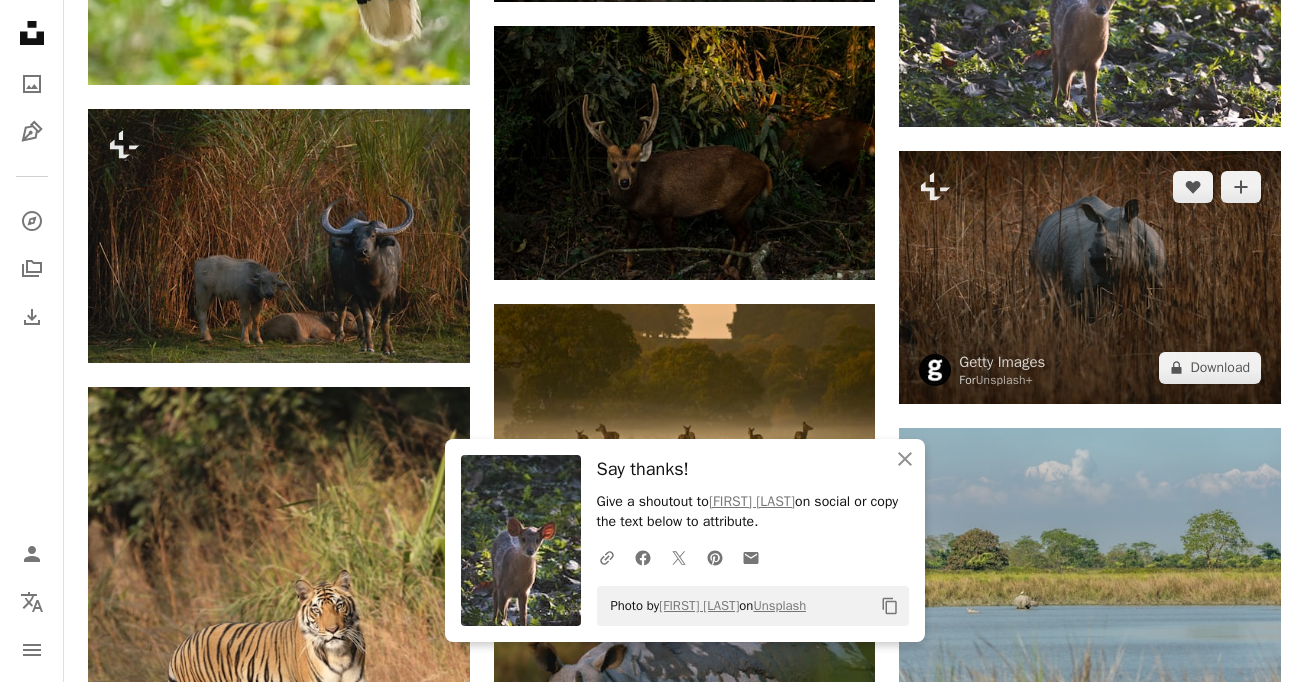 click at bounding box center (1090, 277) 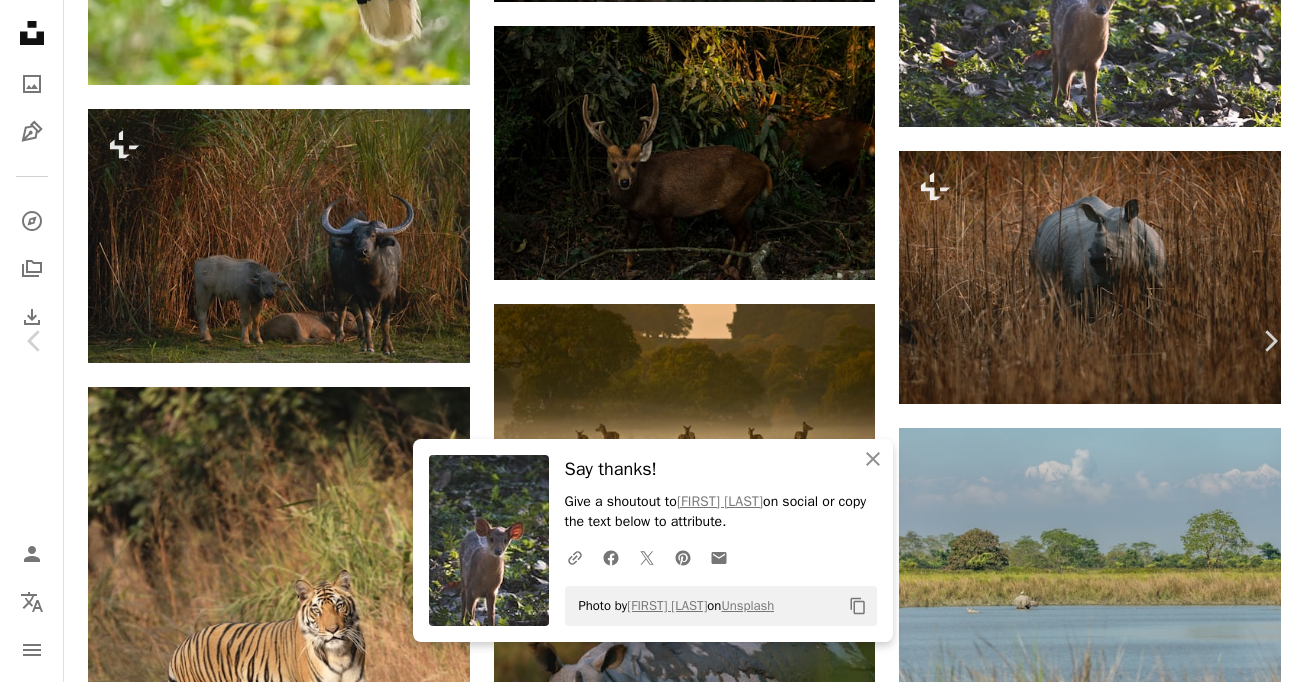 click on "A lock Download" at bounding box center [1144, 3870] 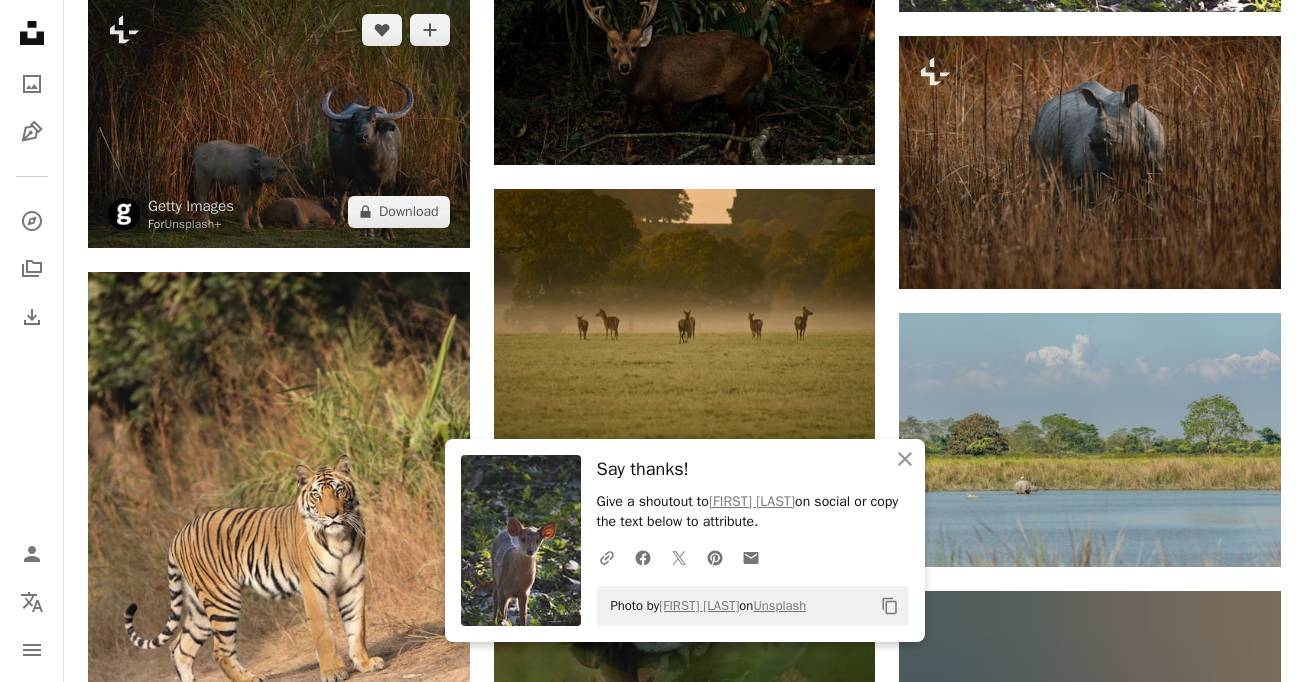 scroll, scrollTop: 2964, scrollLeft: 0, axis: vertical 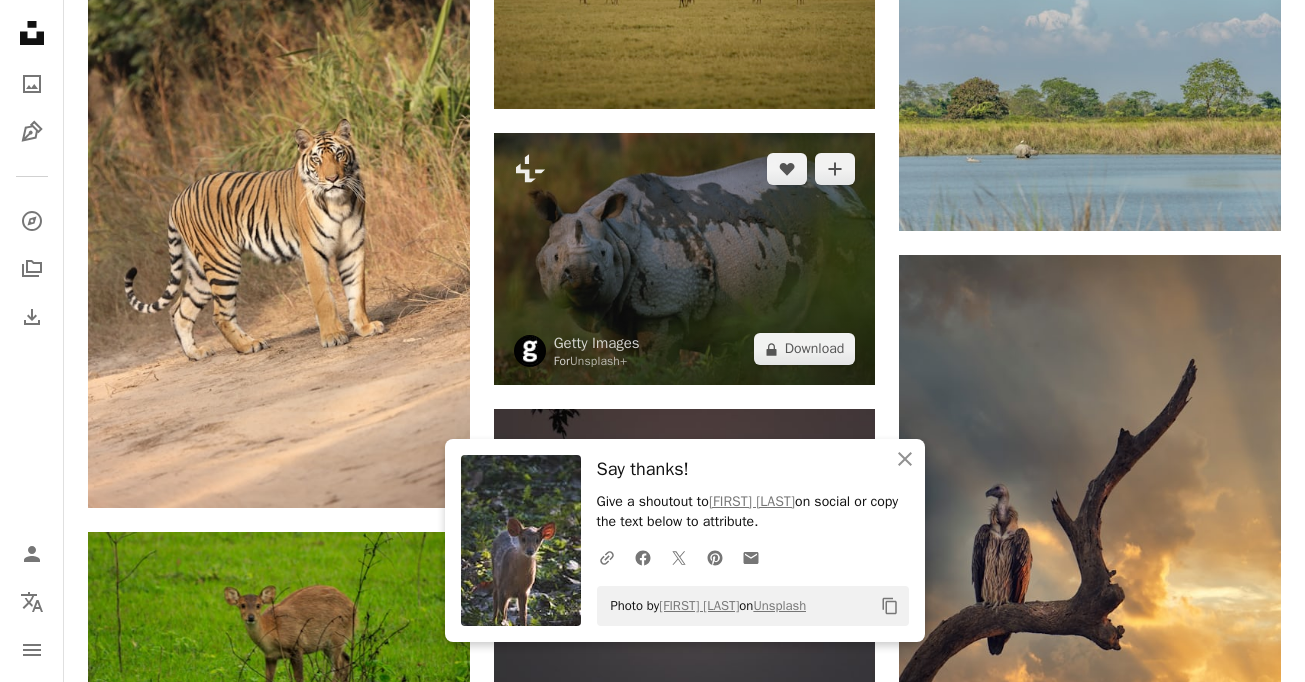 click at bounding box center (685, 259) 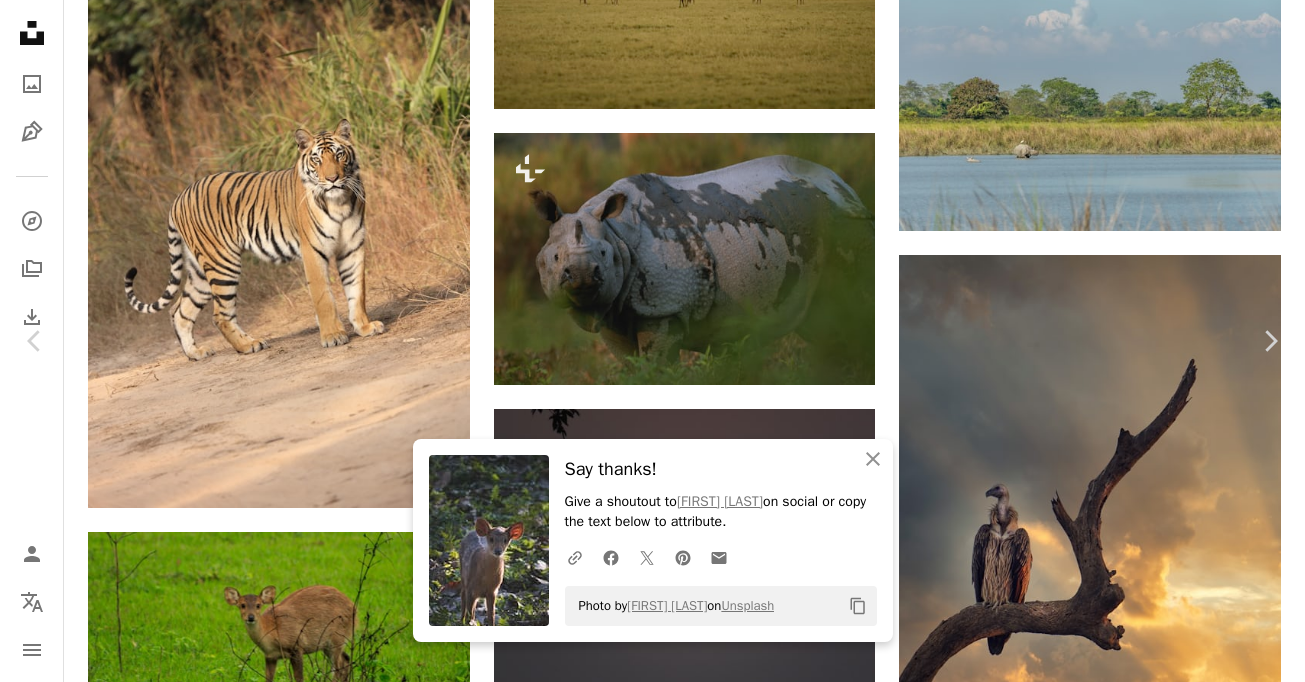 click on "A lock Download" at bounding box center [1144, 3419] 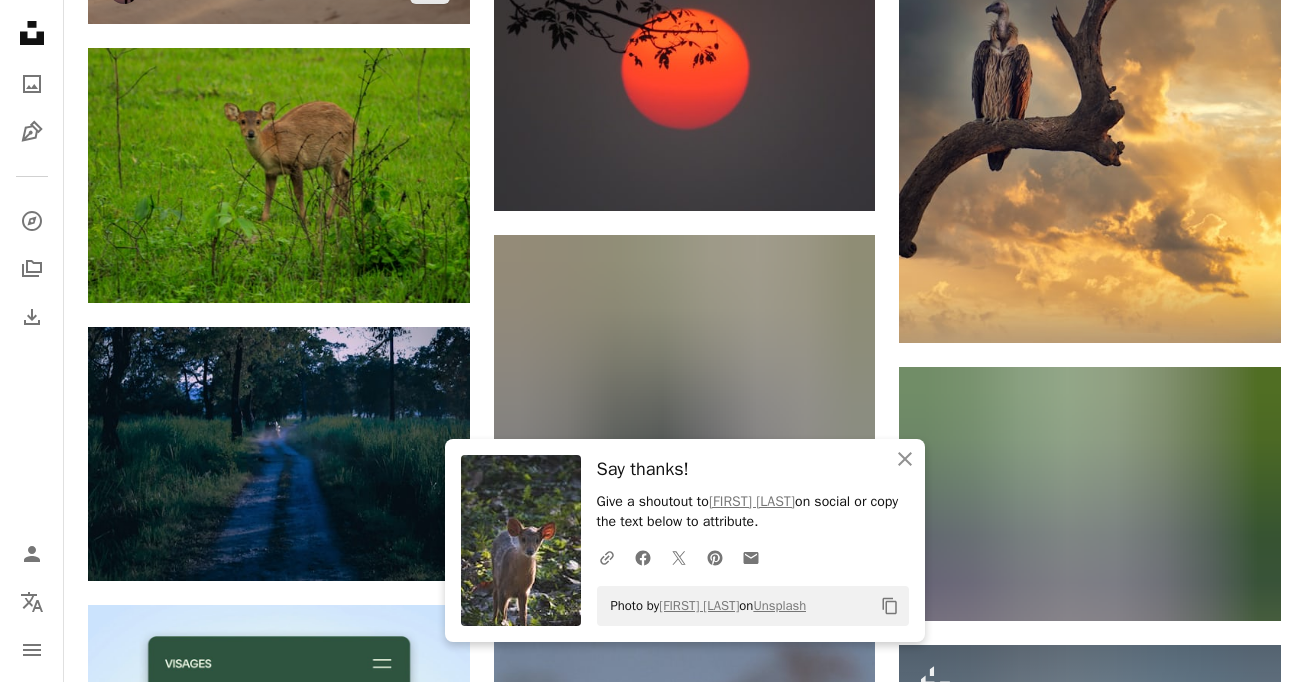 scroll, scrollTop: 3449, scrollLeft: 0, axis: vertical 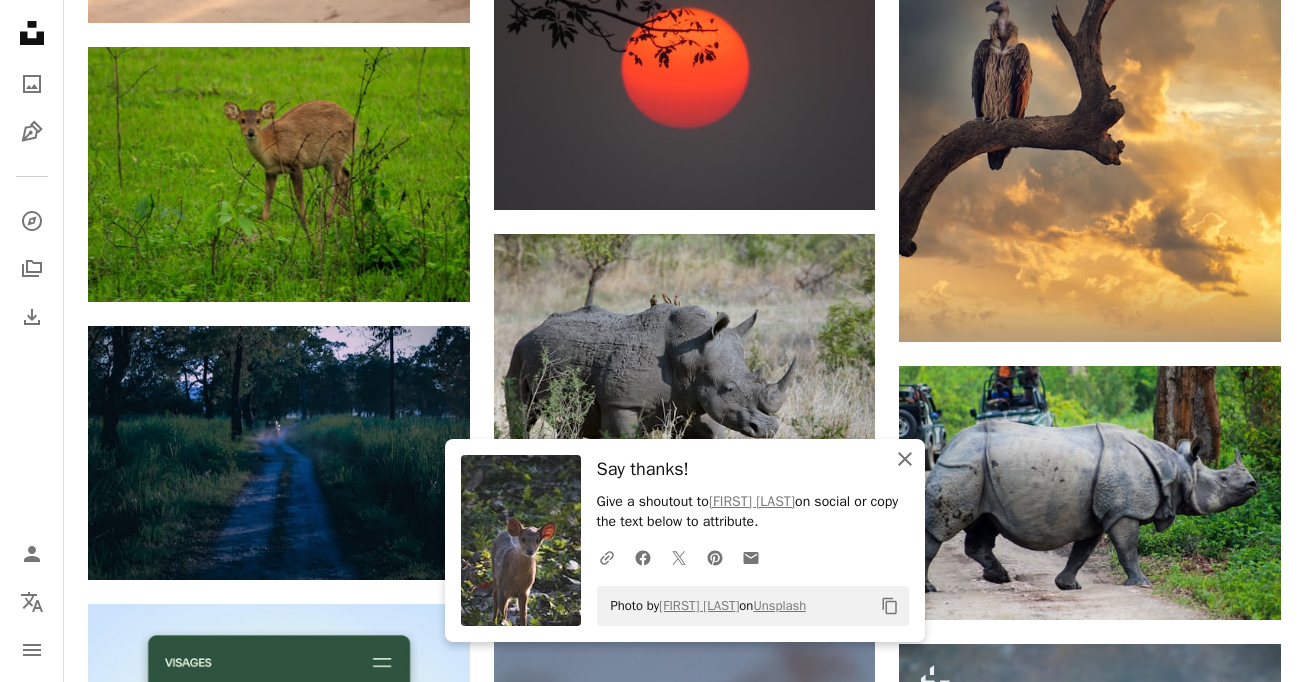 click on "An X shape" 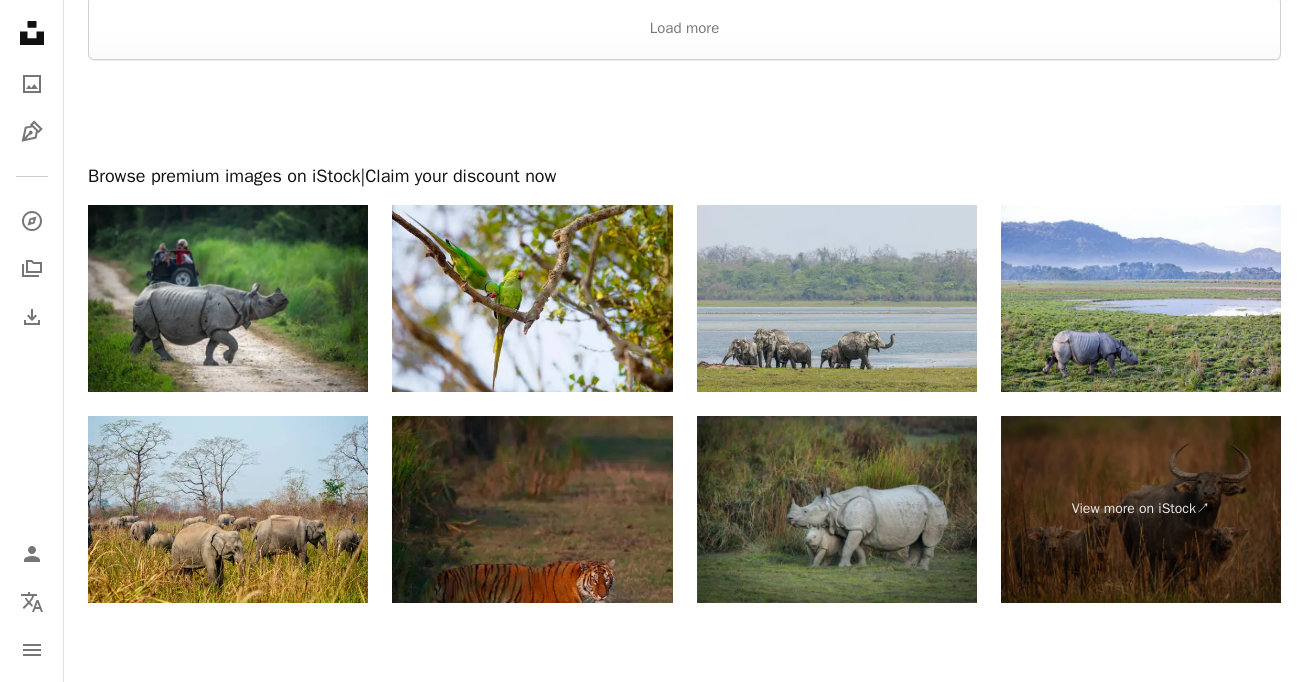 scroll, scrollTop: 5653, scrollLeft: 0, axis: vertical 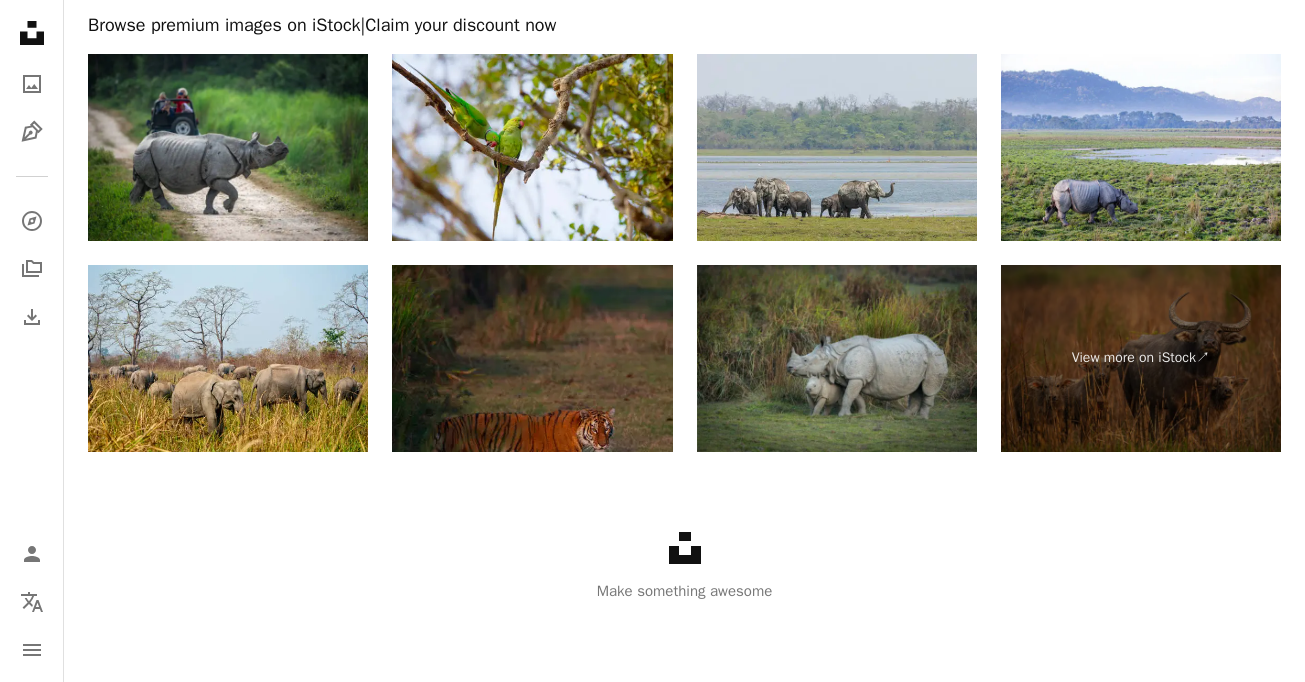 click at bounding box center [532, 358] 